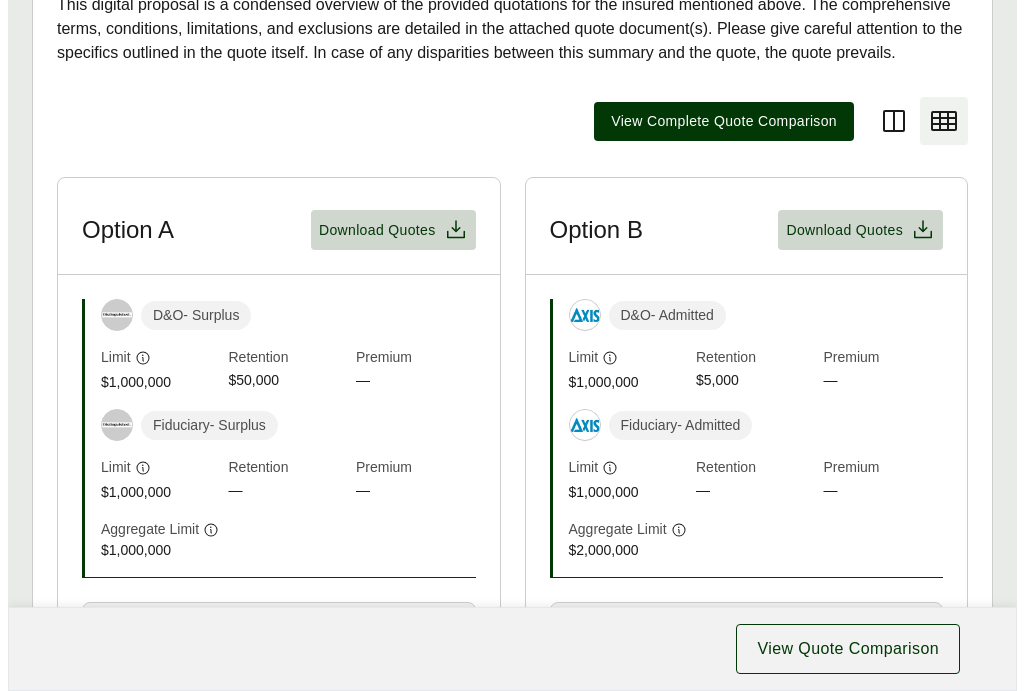scroll, scrollTop: 600, scrollLeft: 0, axis: vertical 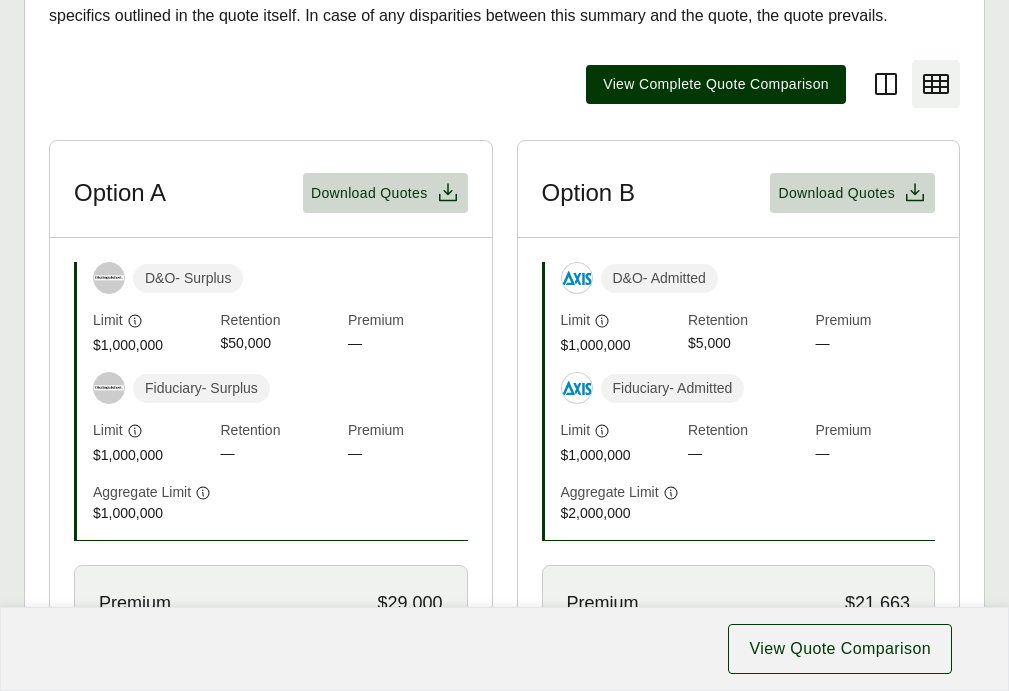 click on "Download Quotes" at bounding box center (369, 193) 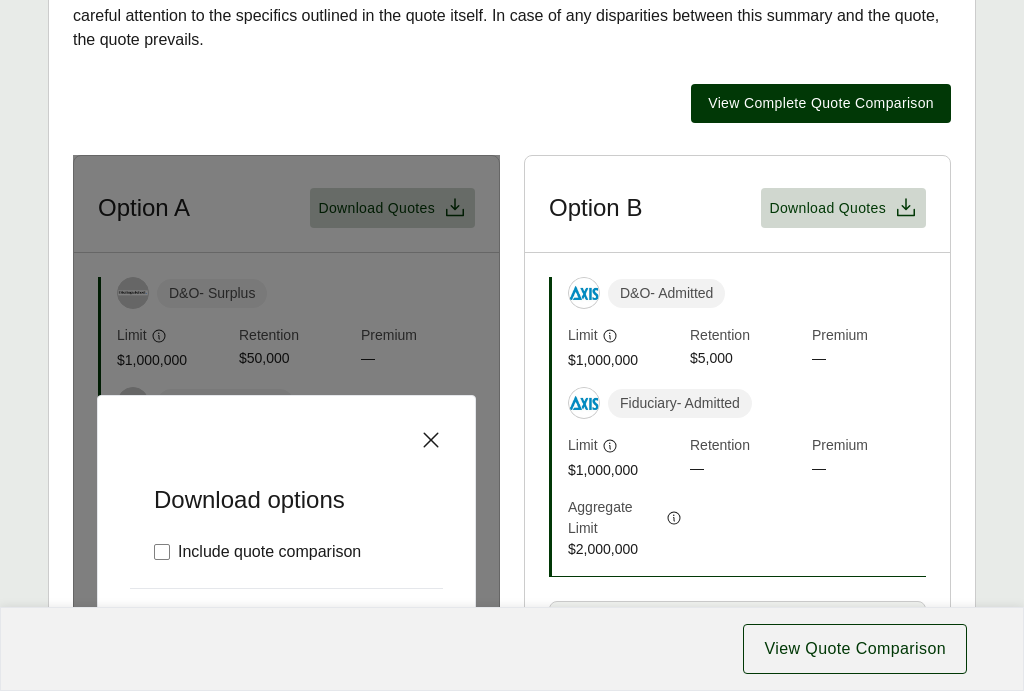 click on "Download options Include quote comparison Cancel Confirm and Download" at bounding box center [286, 540] 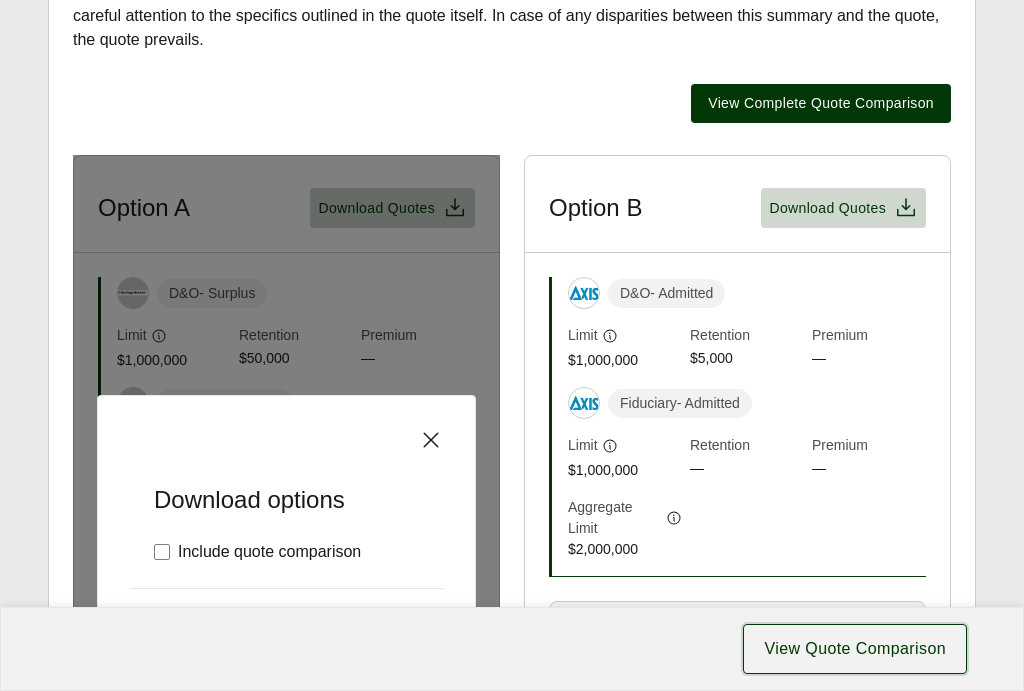 click on "View Quote Comparison" at bounding box center (855, 649) 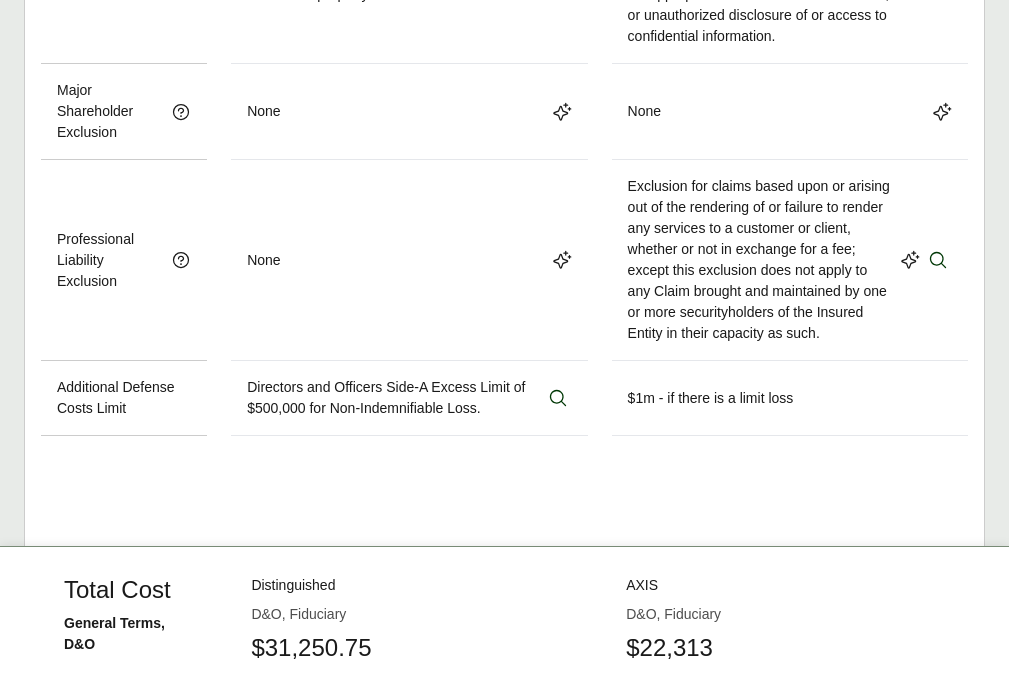 scroll, scrollTop: 1651, scrollLeft: 0, axis: vertical 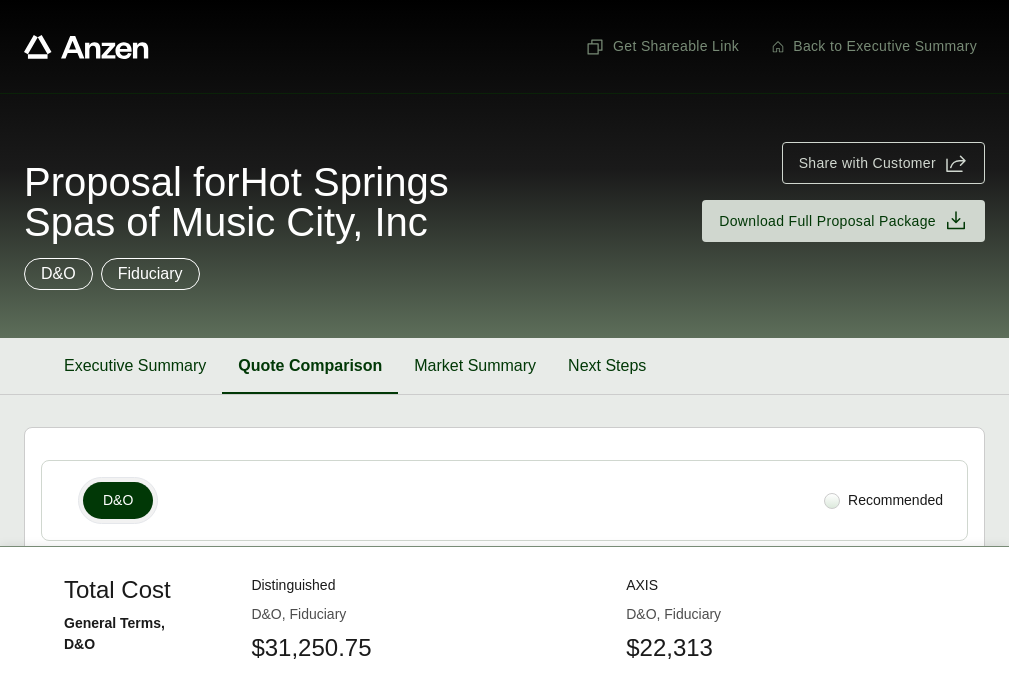 click on "Market Summary" at bounding box center [475, 366] 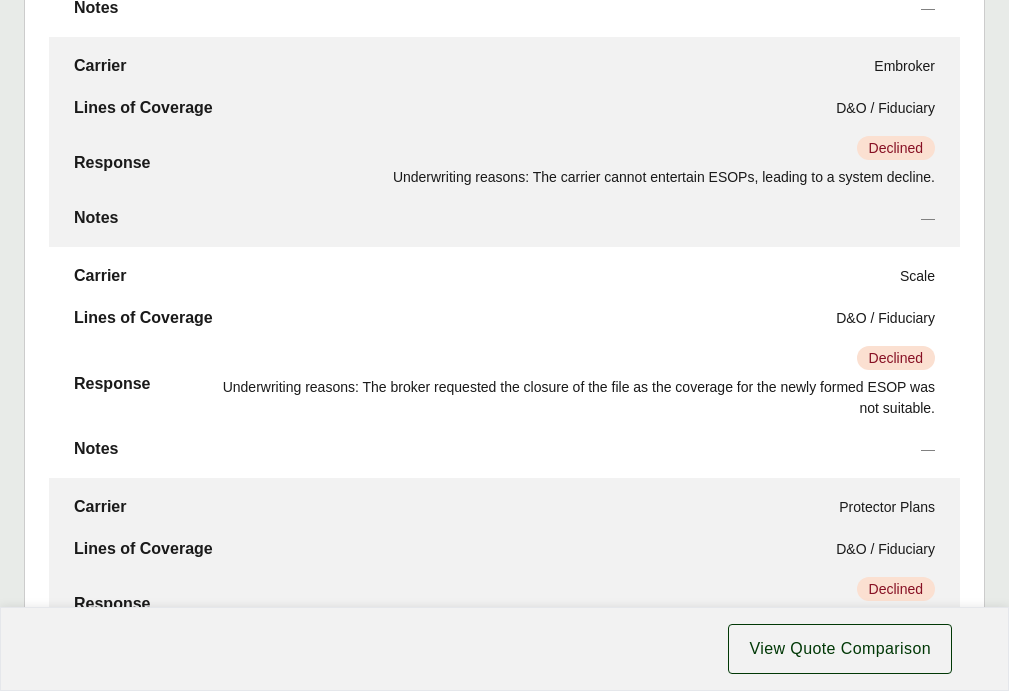 scroll, scrollTop: 1080, scrollLeft: 0, axis: vertical 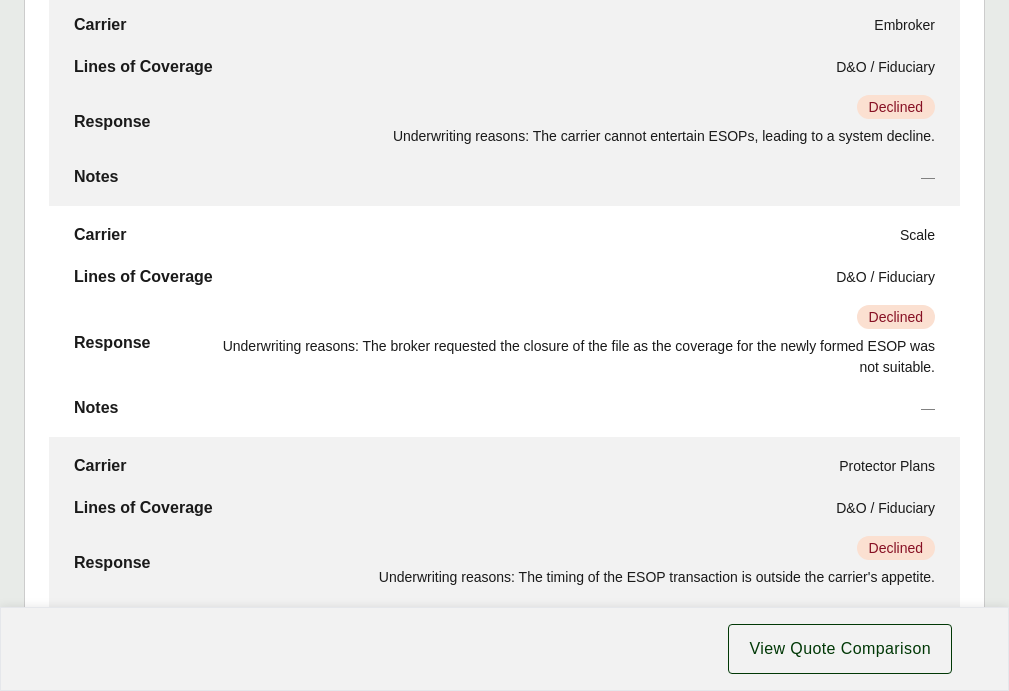click on "Quoted" at bounding box center (900, 760) 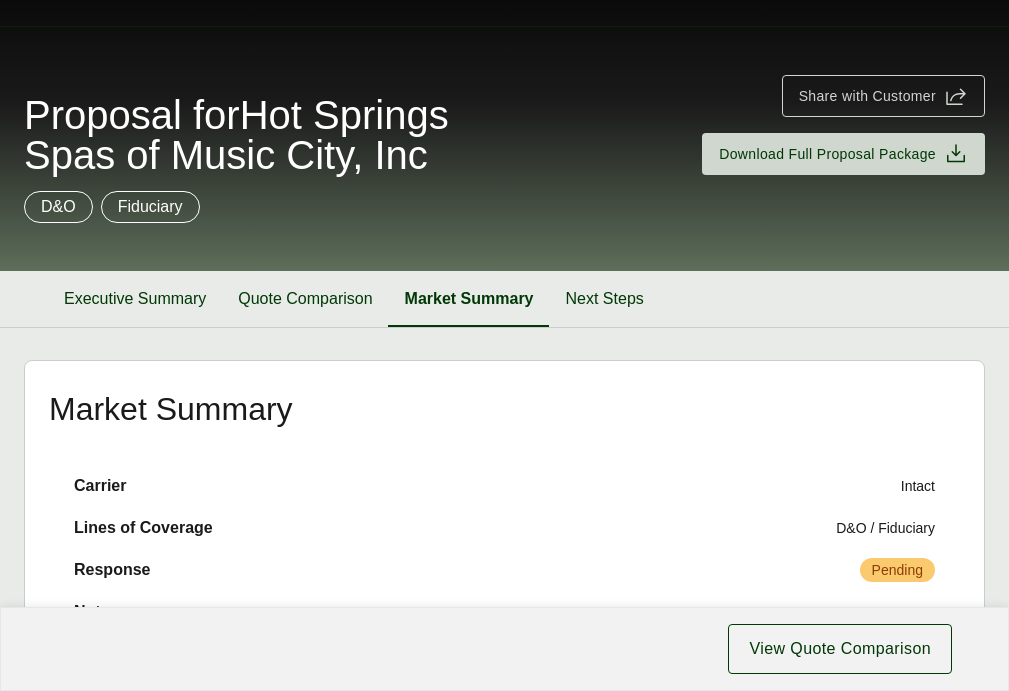 scroll, scrollTop: 8, scrollLeft: 0, axis: vertical 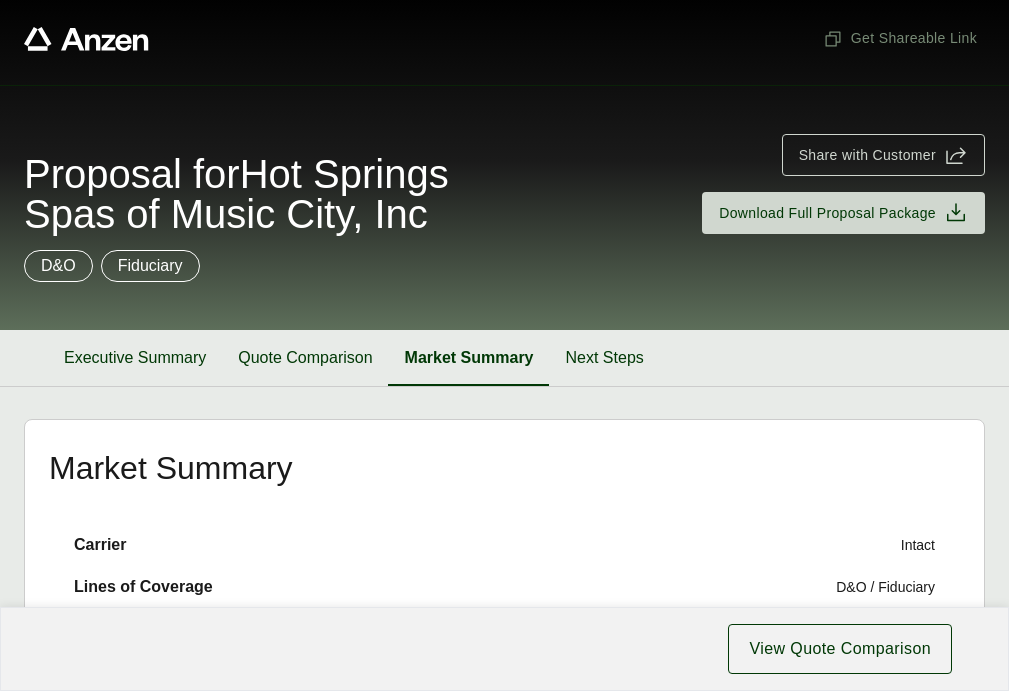 click on "Executive Summary" at bounding box center [135, 358] 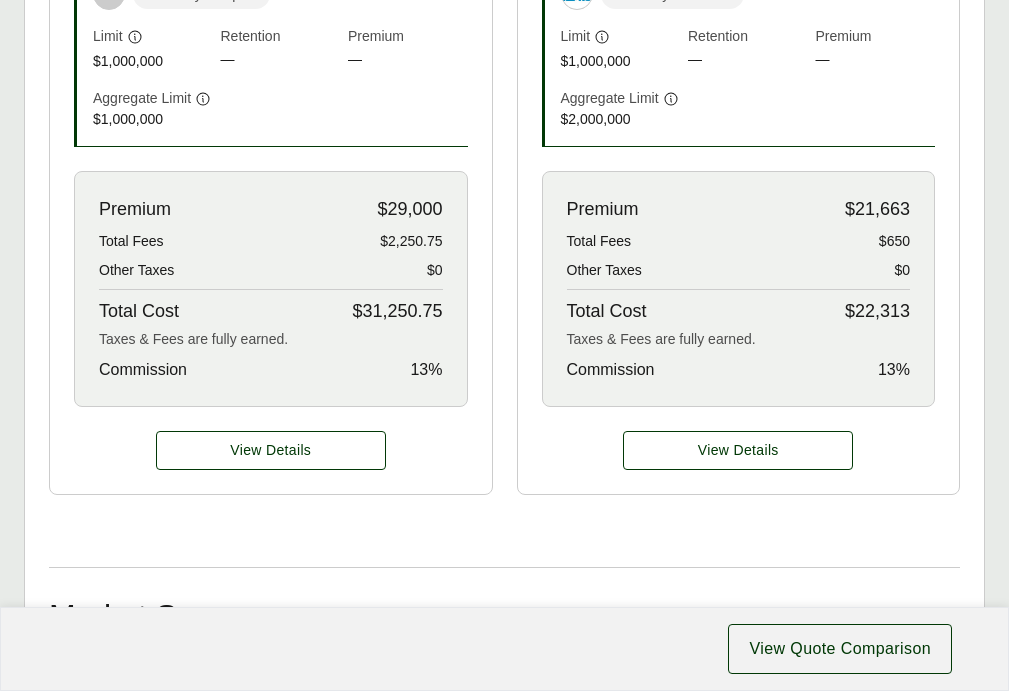 scroll, scrollTop: 987, scrollLeft: 0, axis: vertical 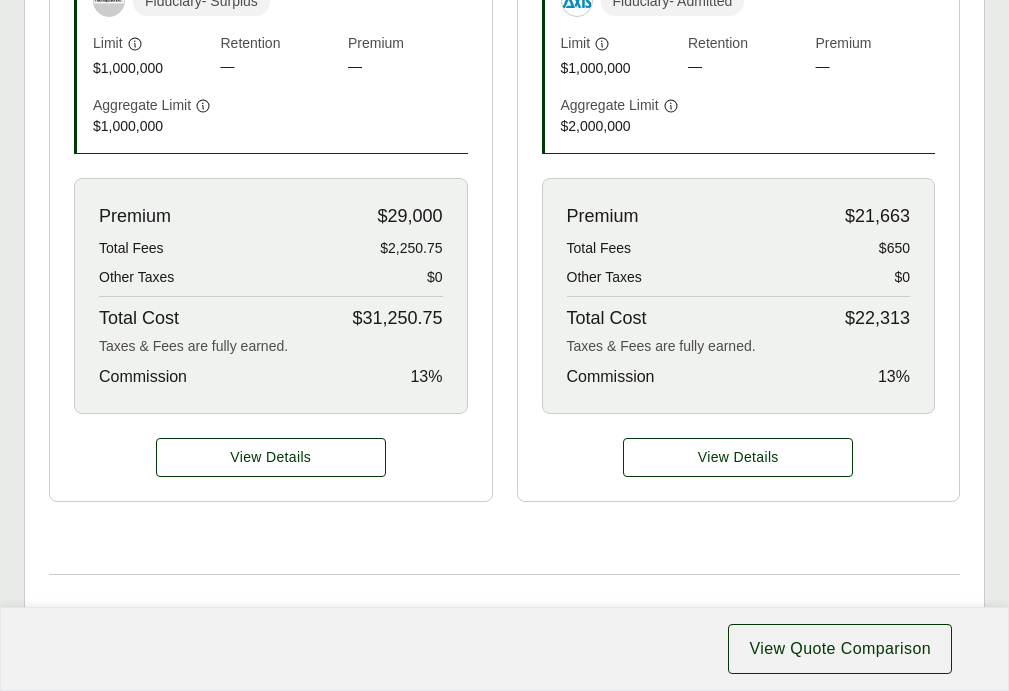 click on "View Details" at bounding box center [270, 457] 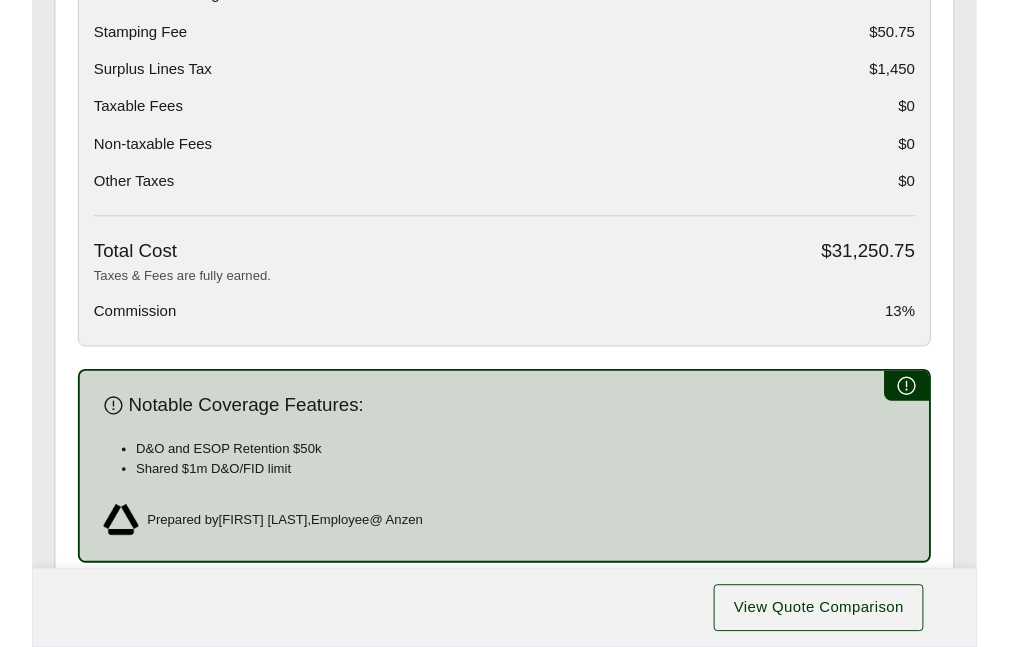 scroll, scrollTop: 1320, scrollLeft: 0, axis: vertical 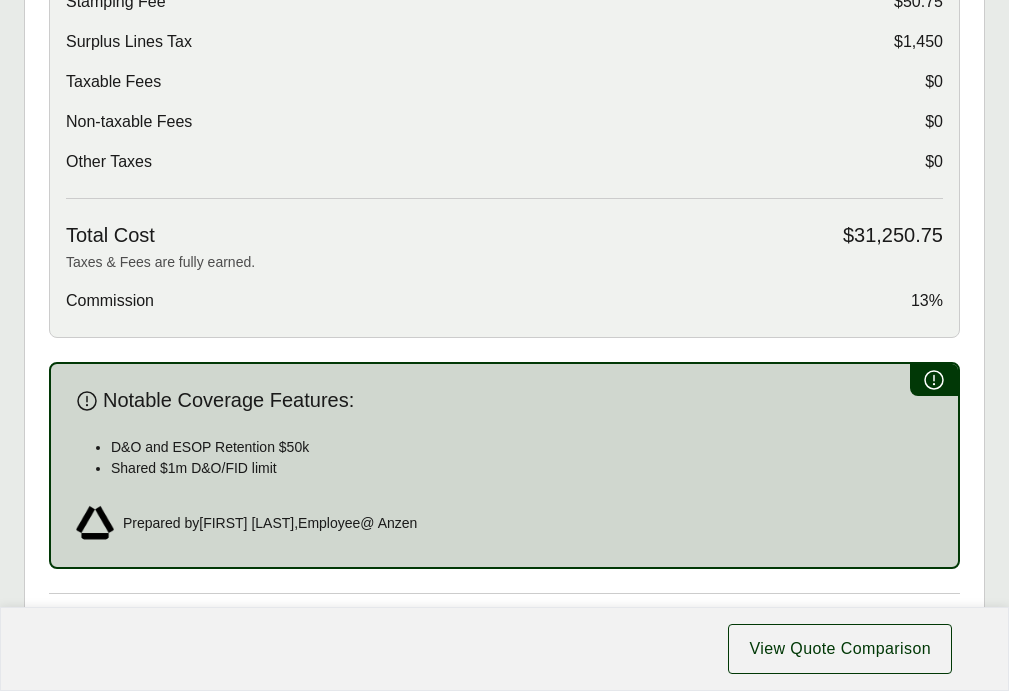 click 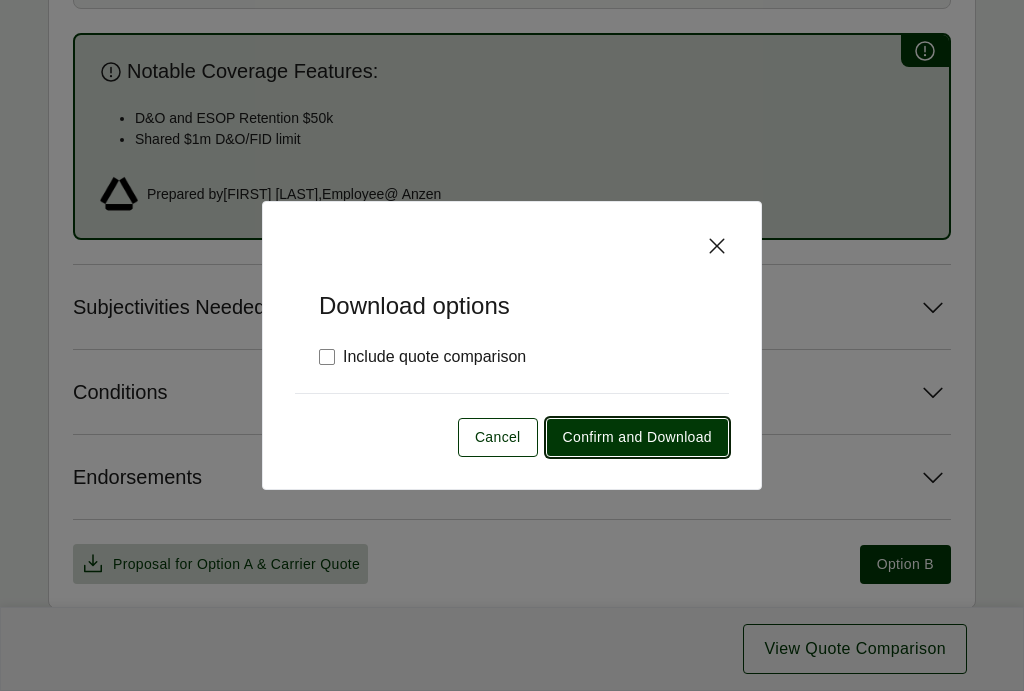 click on "Confirm and Download" at bounding box center (637, 437) 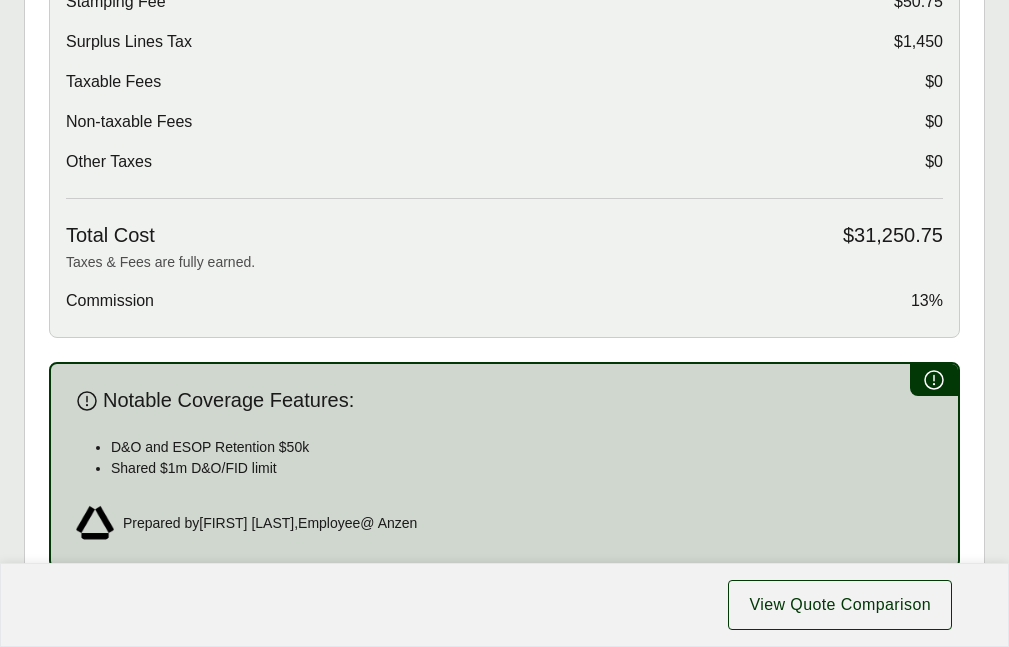 click on "Shared $1m D&O/FID limit" at bounding box center [522, 468] 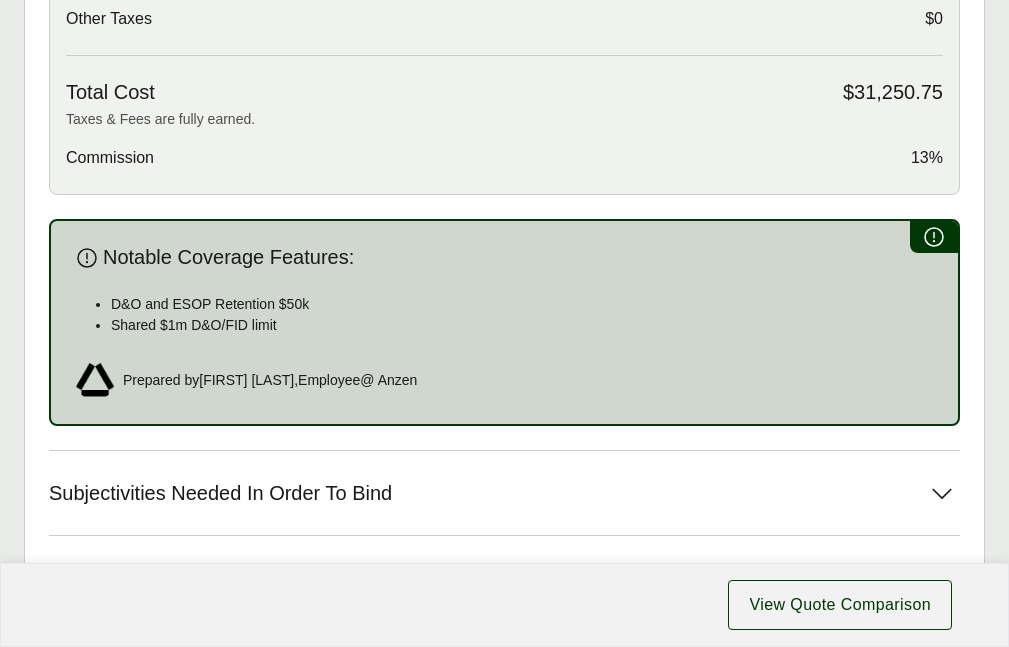 scroll, scrollTop: 1498, scrollLeft: 0, axis: vertical 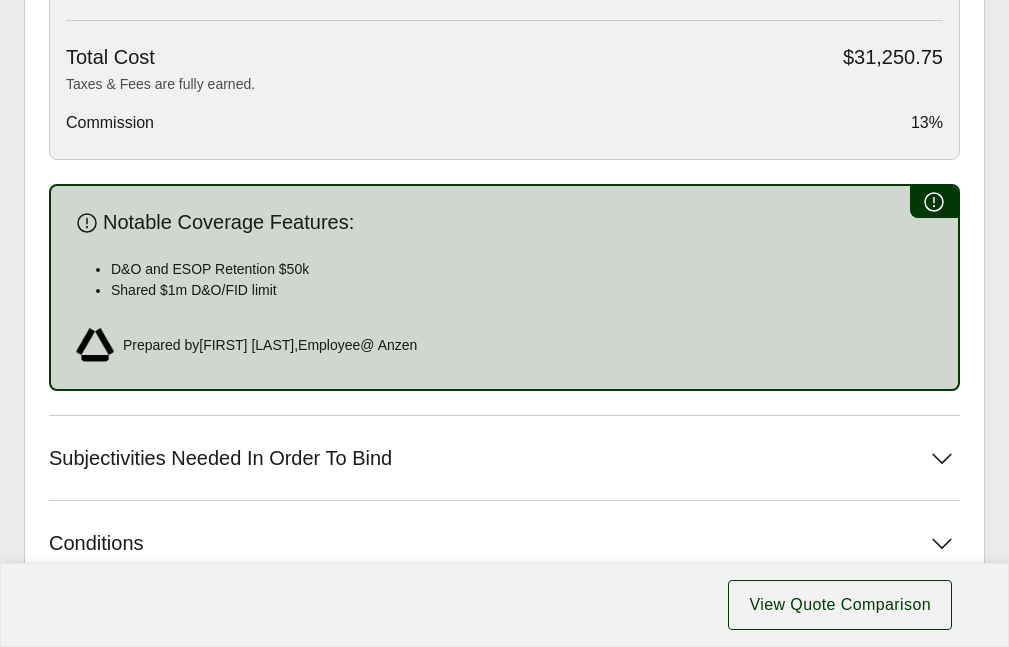 click on "Option A" at bounding box center [201, 715] 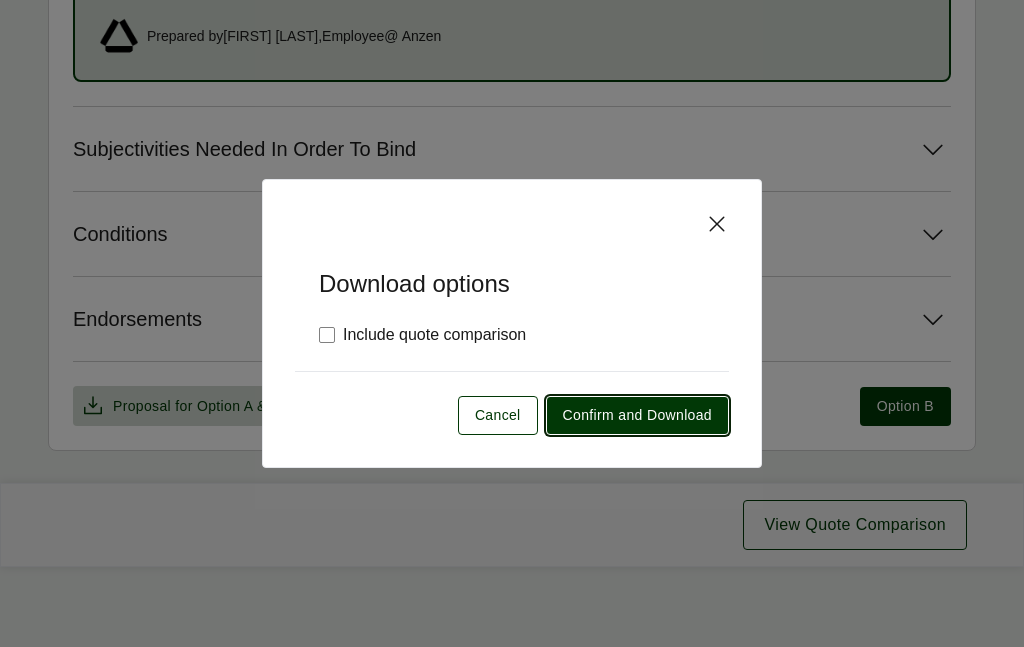 click on "Confirm and Download" at bounding box center (637, 415) 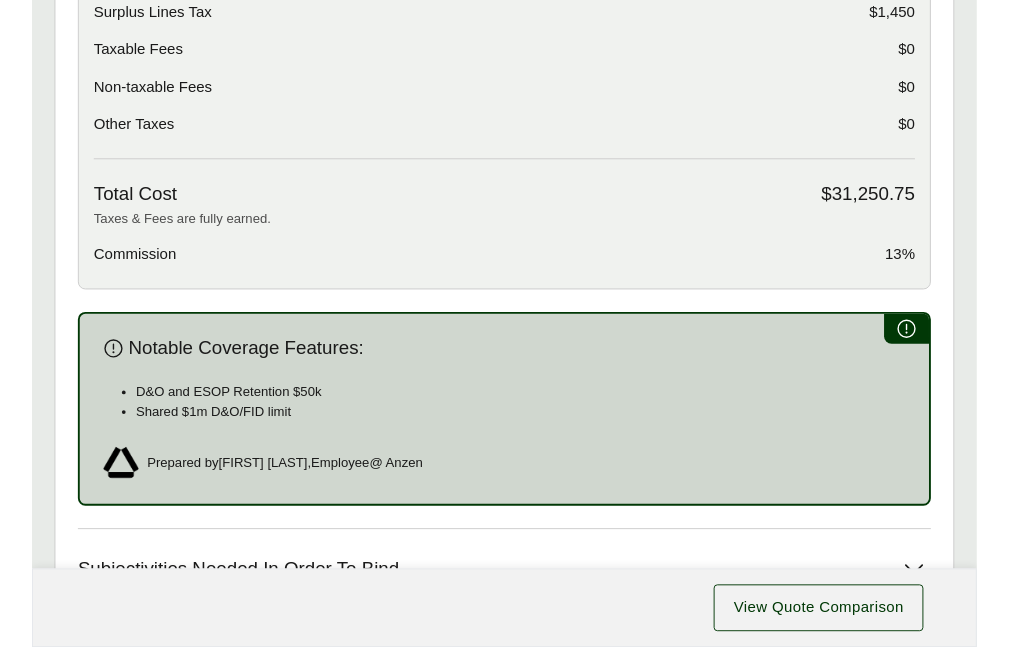 scroll, scrollTop: 1454, scrollLeft: 0, axis: vertical 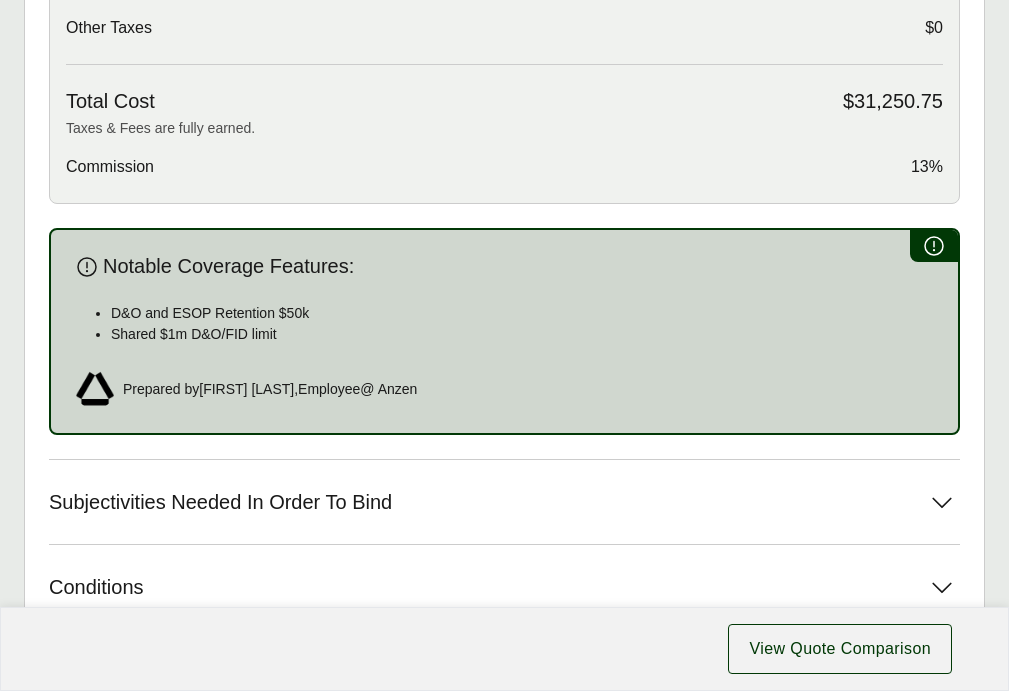 click on "& Carrier Quote" at bounding box center (284, 759) 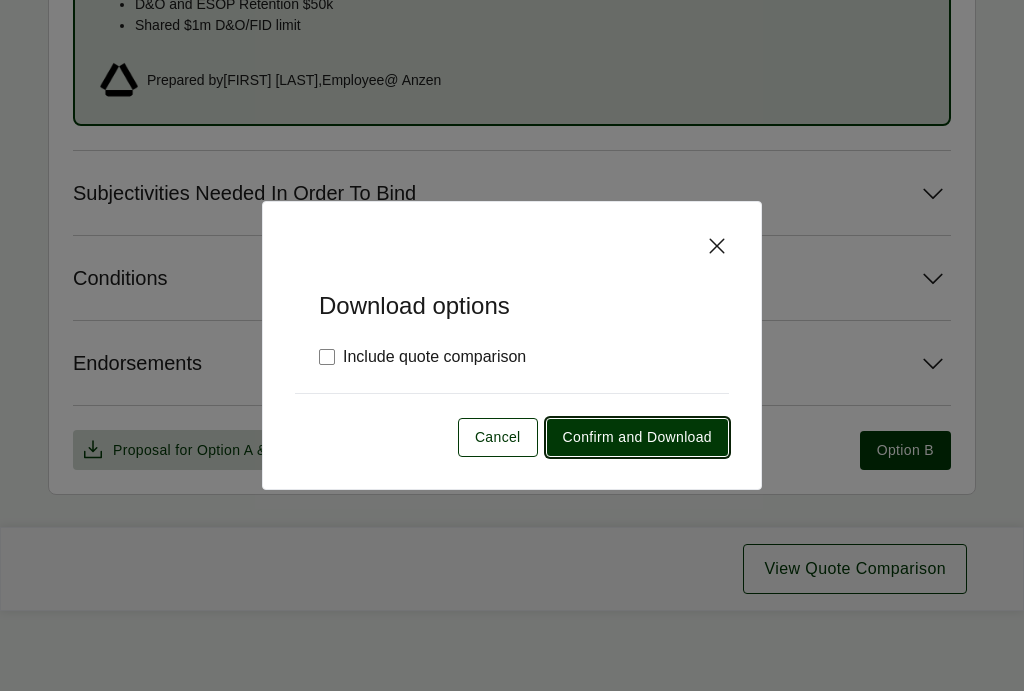 click on "Confirm and Download" at bounding box center (637, 437) 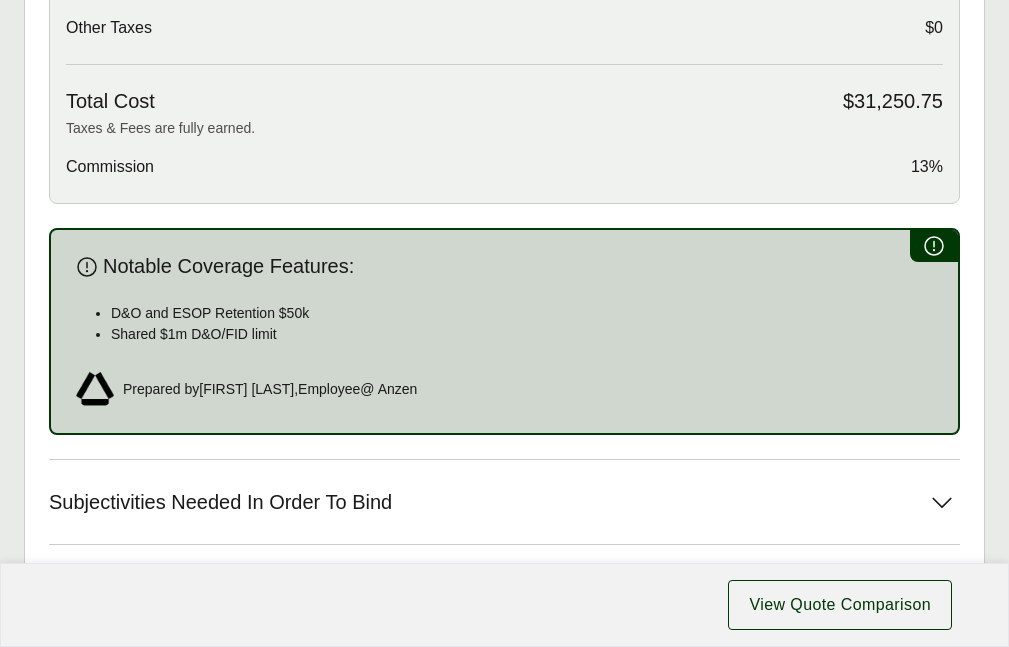 click on "Option B" at bounding box center (914, 759) 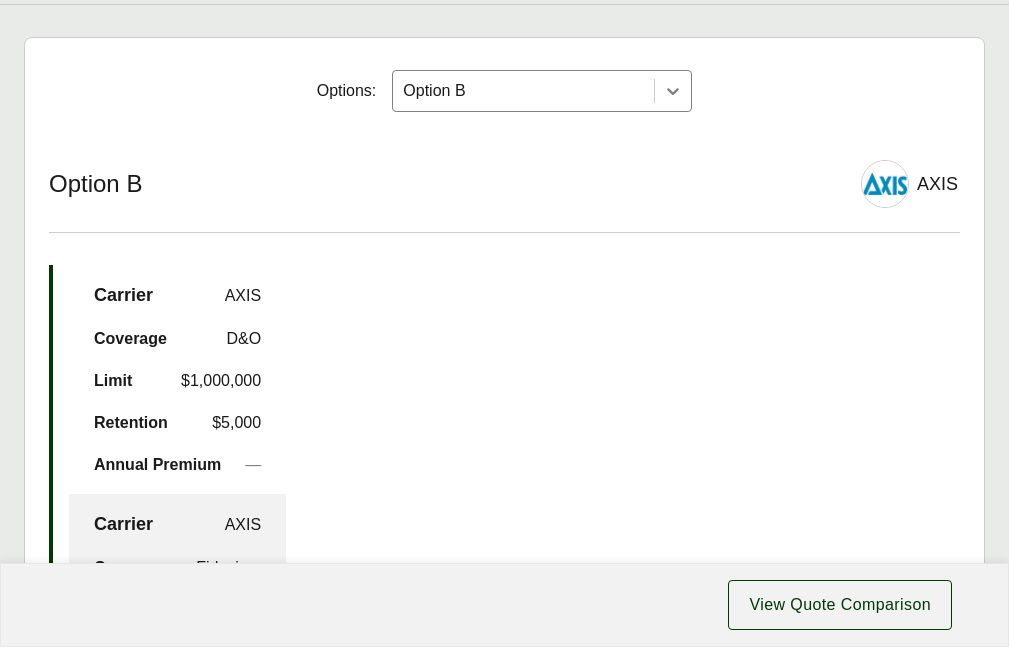 scroll, scrollTop: 360, scrollLeft: 0, axis: vertical 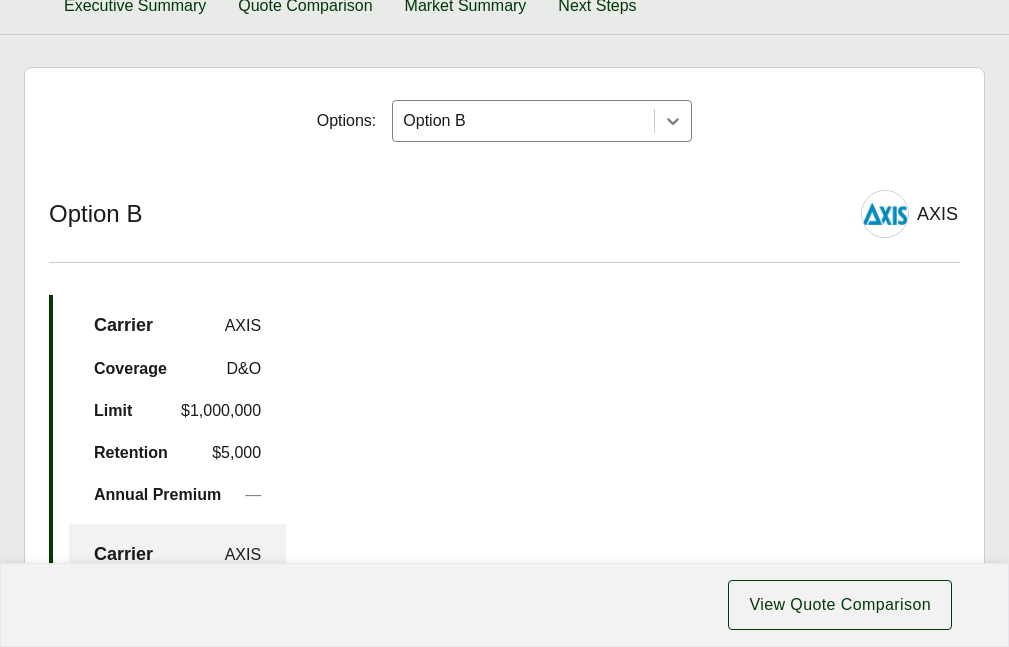 click at bounding box center (673, 121) 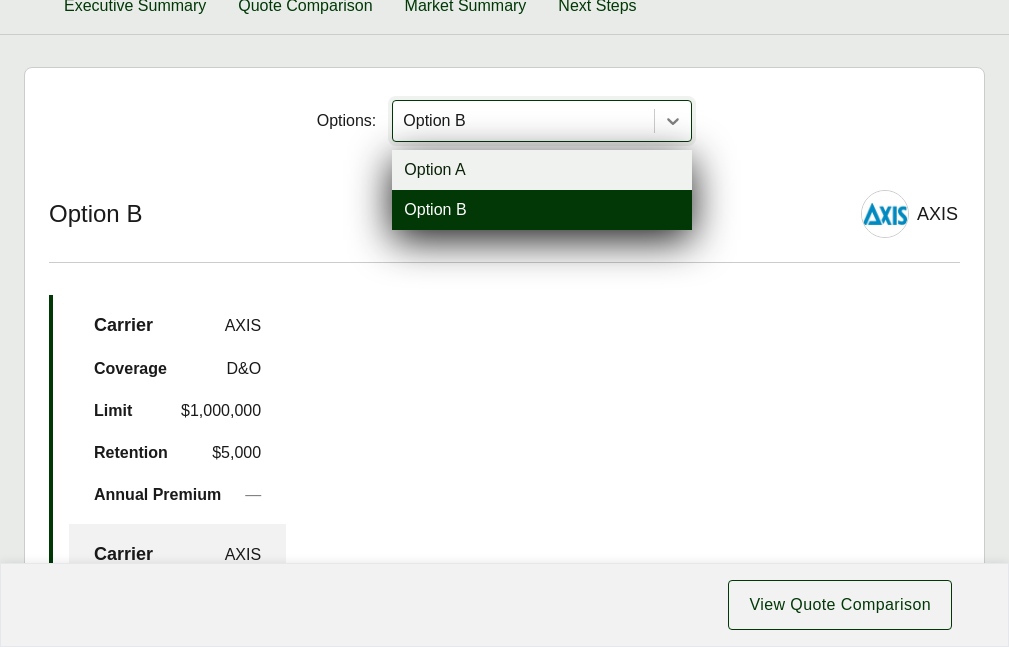 click on "Option A" at bounding box center (542, 170) 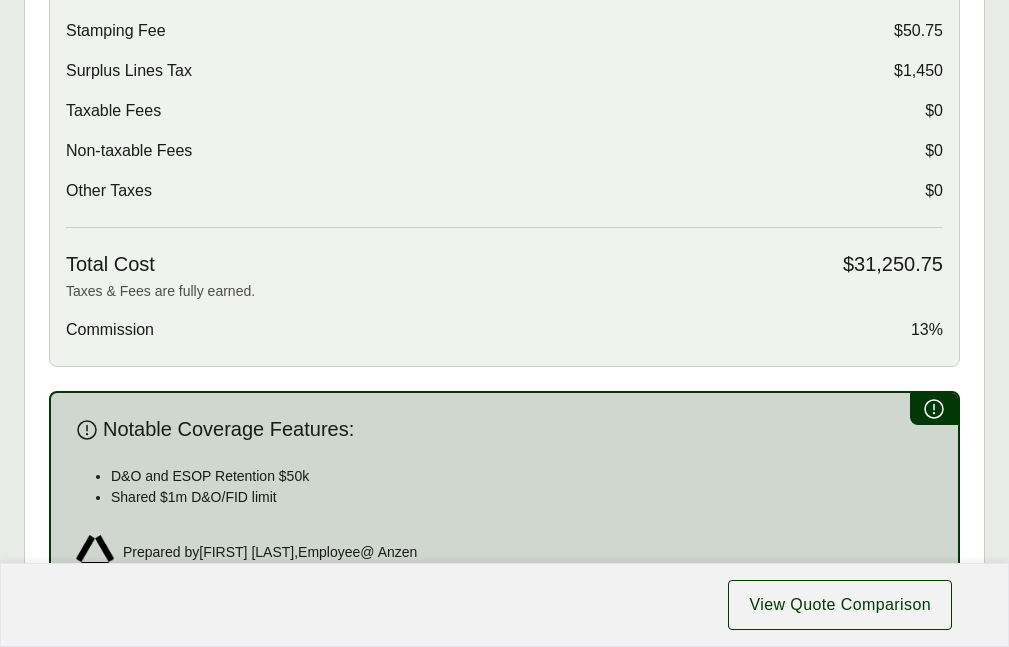 scroll, scrollTop: 1320, scrollLeft: 0, axis: vertical 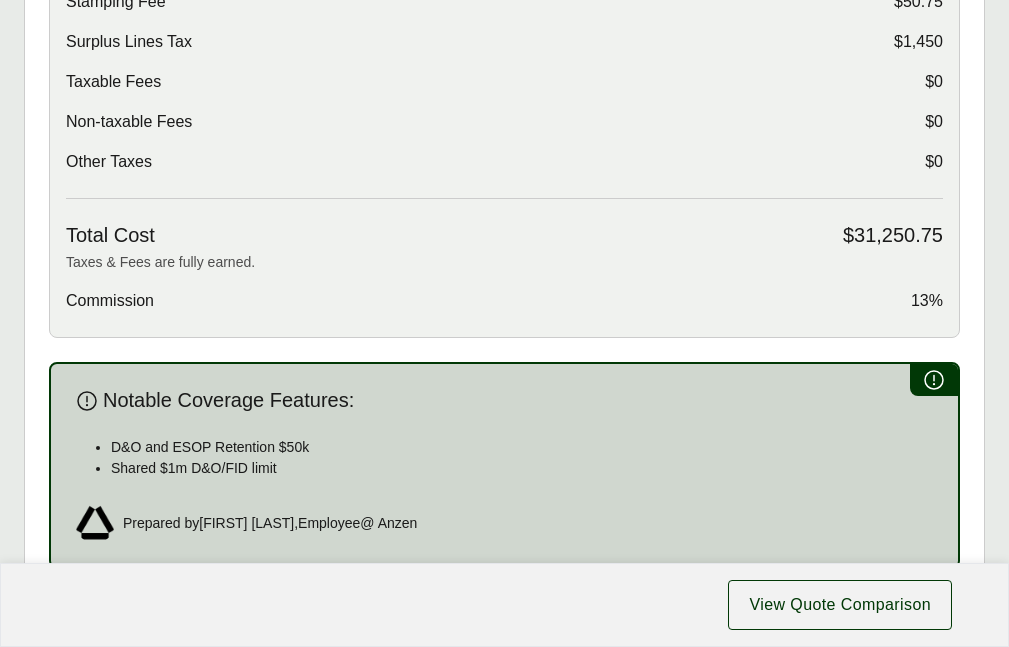 click 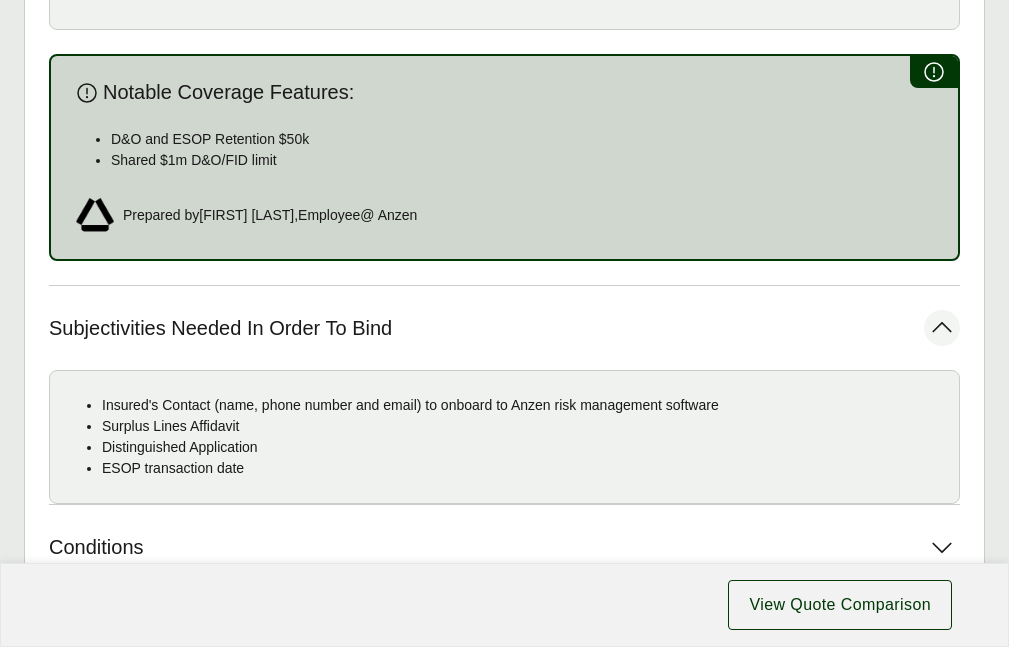scroll, scrollTop: 1632, scrollLeft: 0, axis: vertical 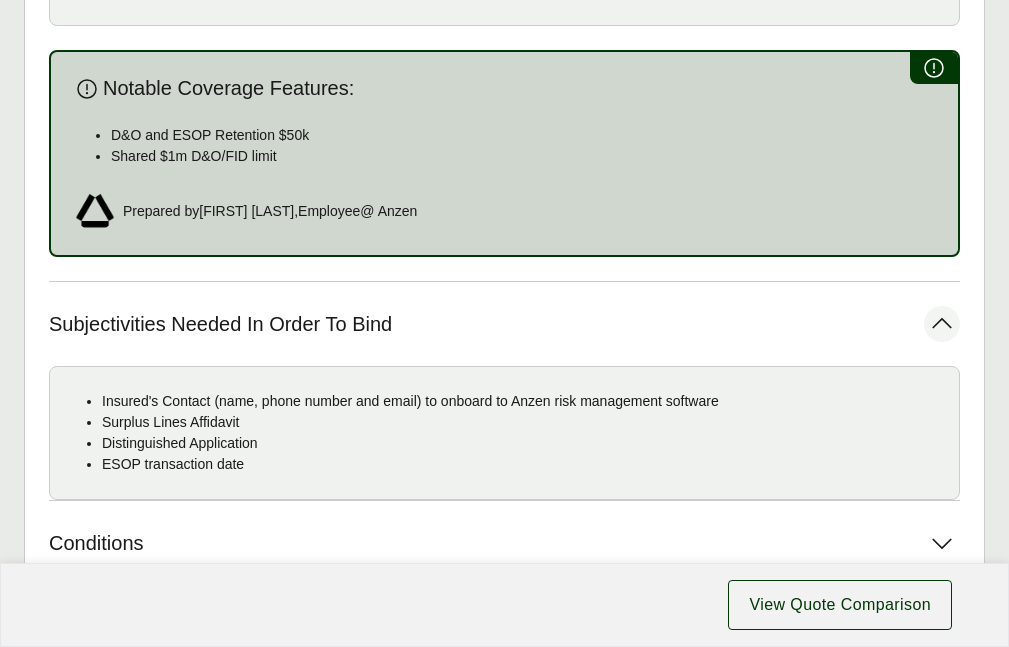 click on "Conditions" at bounding box center [504, 543] 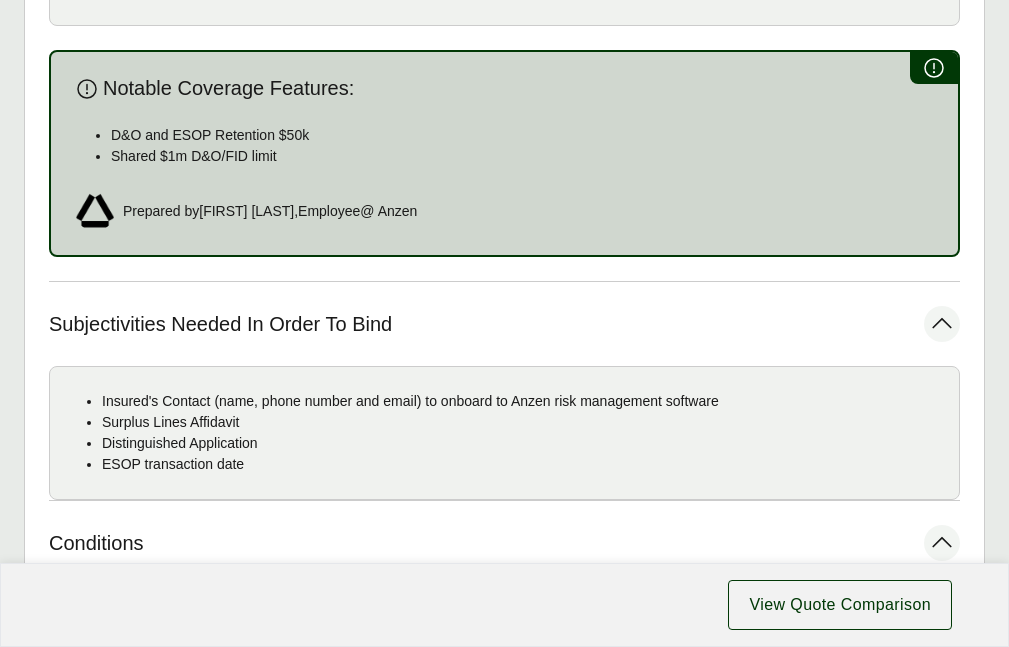 click on "Endorsements" at bounding box center [504, 736] 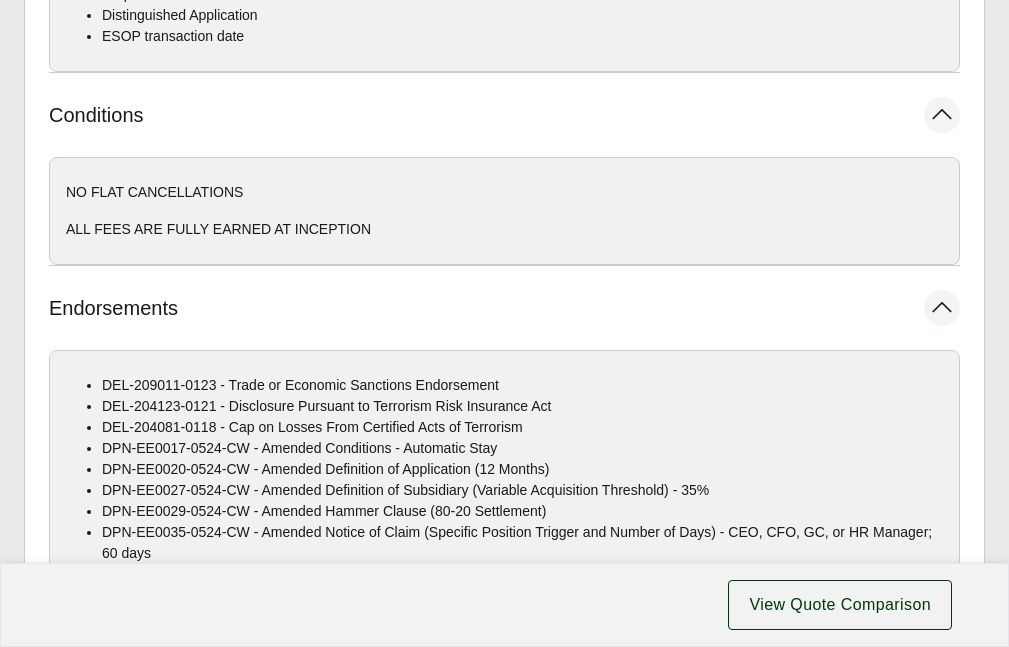 scroll, scrollTop: 2112, scrollLeft: 0, axis: vertical 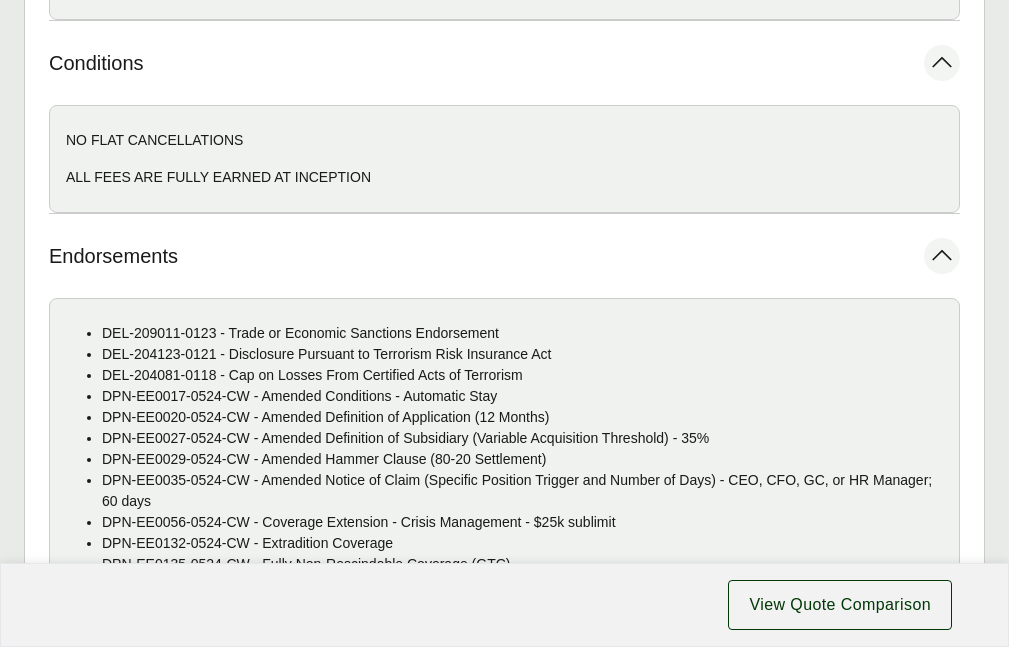 click on "Option A" at bounding box center [201, 729] 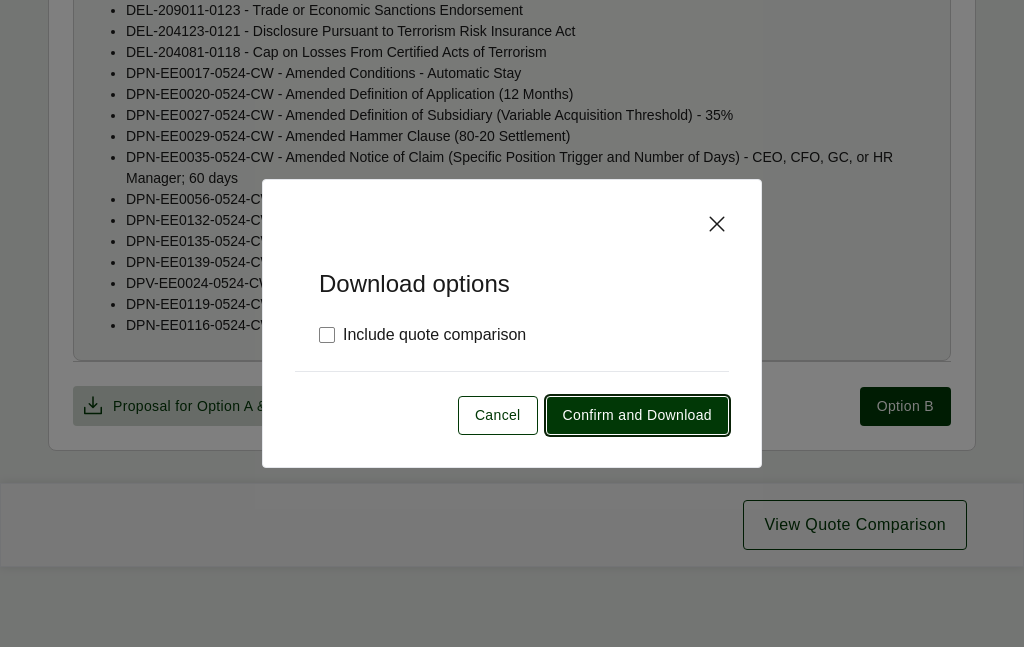 click on "Confirm and Download" at bounding box center [637, 415] 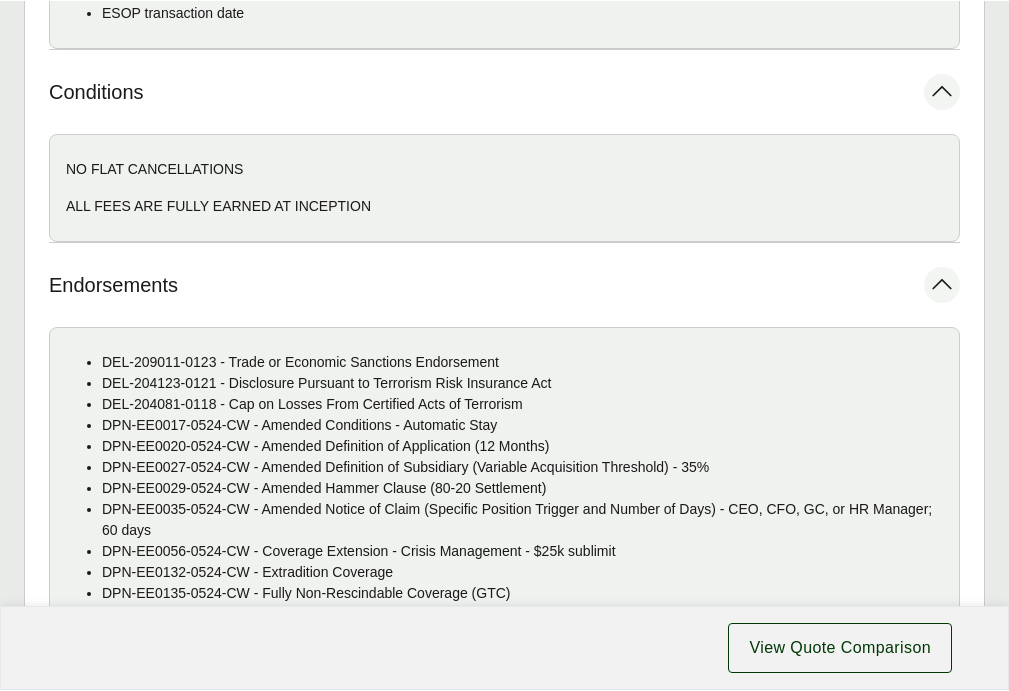 scroll, scrollTop: 2082, scrollLeft: 0, axis: vertical 